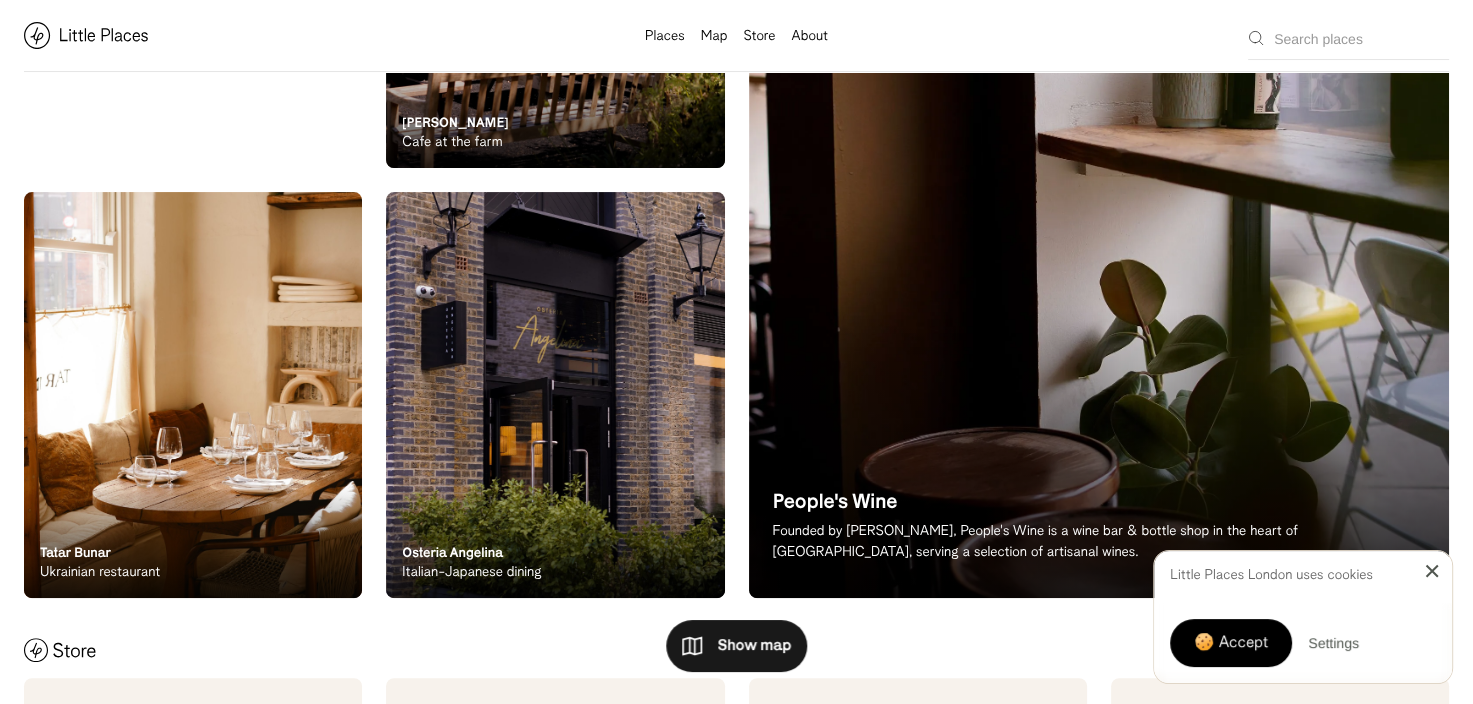scroll, scrollTop: 500, scrollLeft: 0, axis: vertical 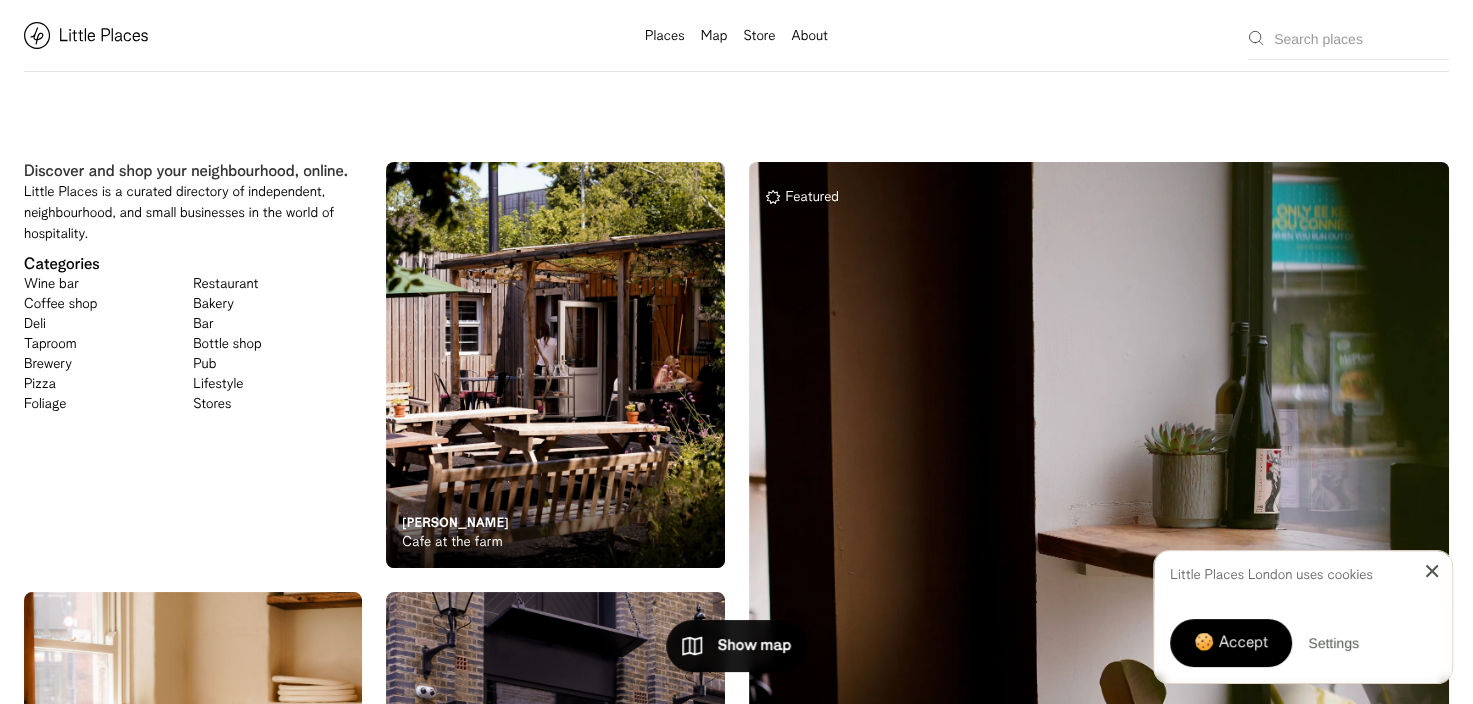 click at bounding box center [253, 35] 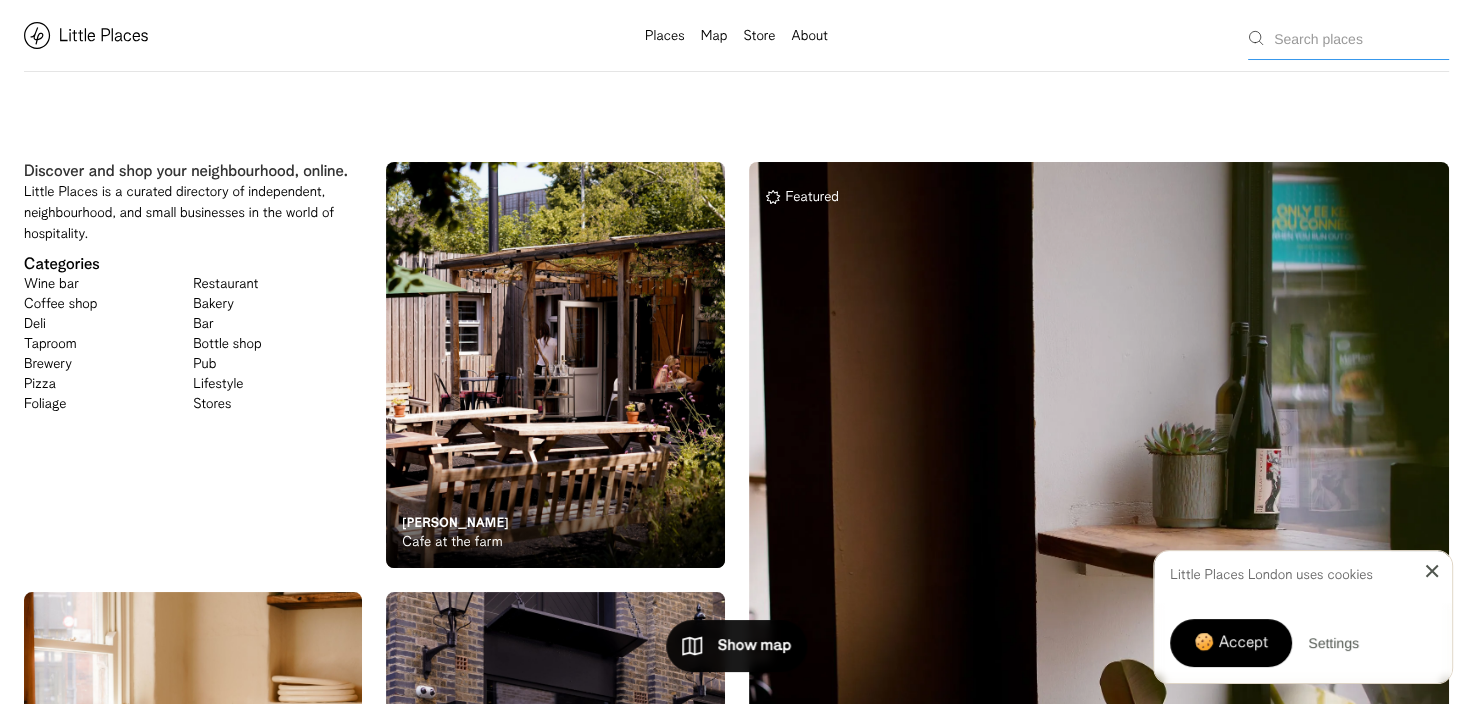 click at bounding box center (1348, 36) 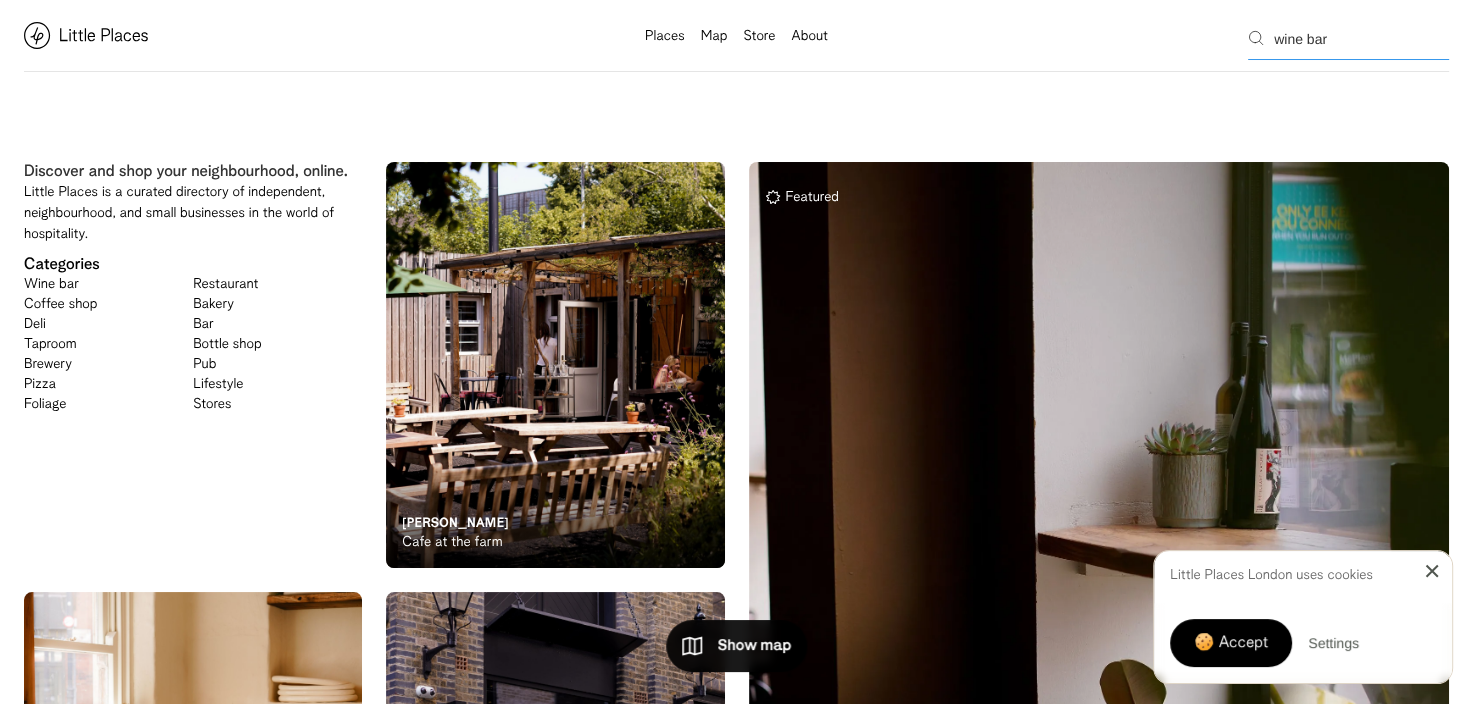 type on "wine bar" 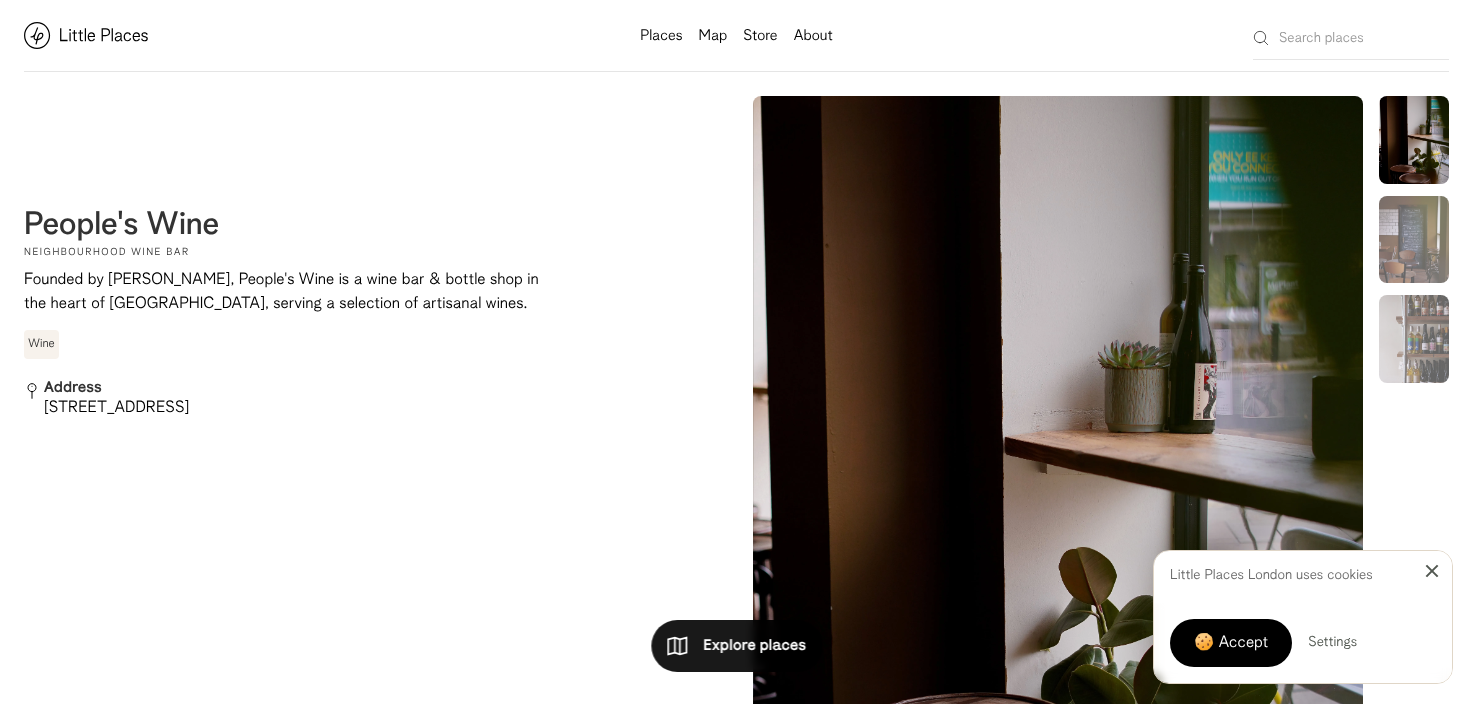 scroll, scrollTop: 0, scrollLeft: 0, axis: both 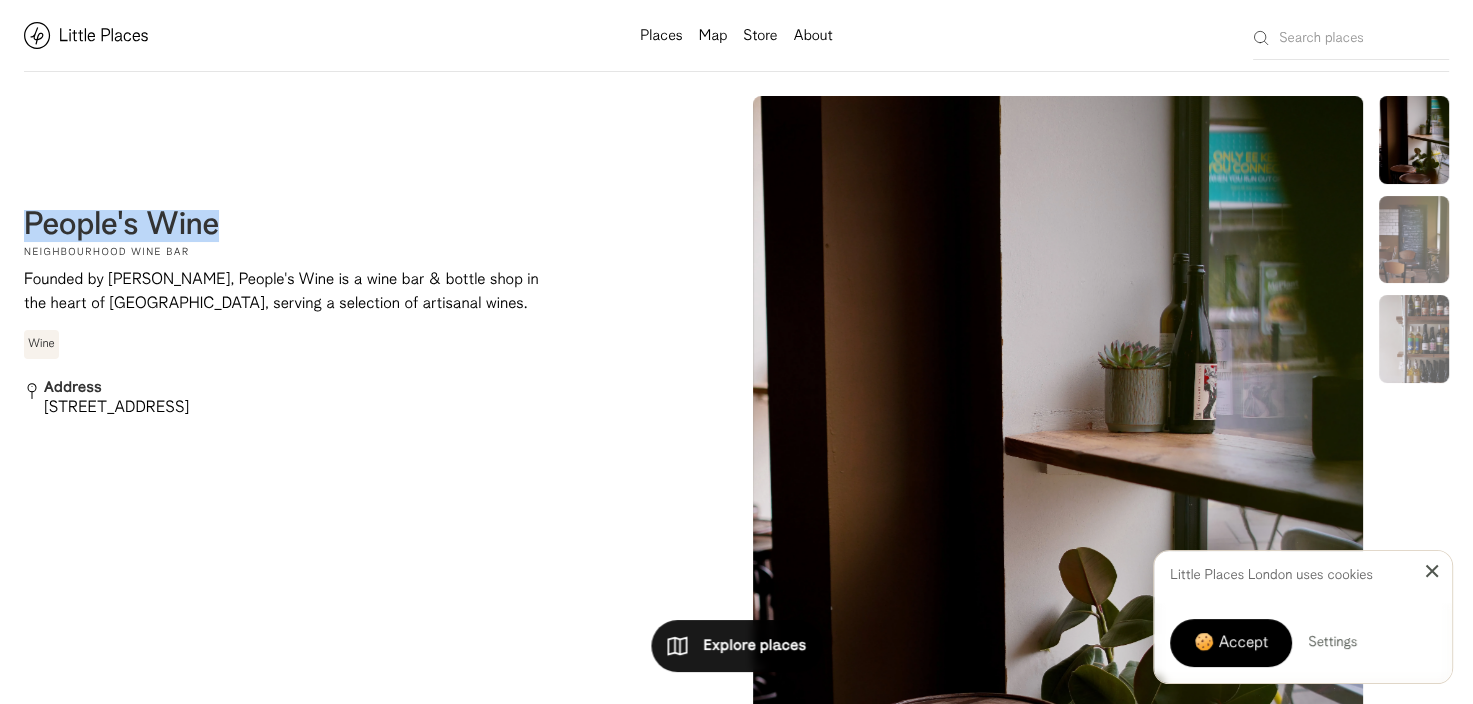 drag, startPoint x: 236, startPoint y: 231, endPoint x: 28, endPoint y: 230, distance: 208.00241 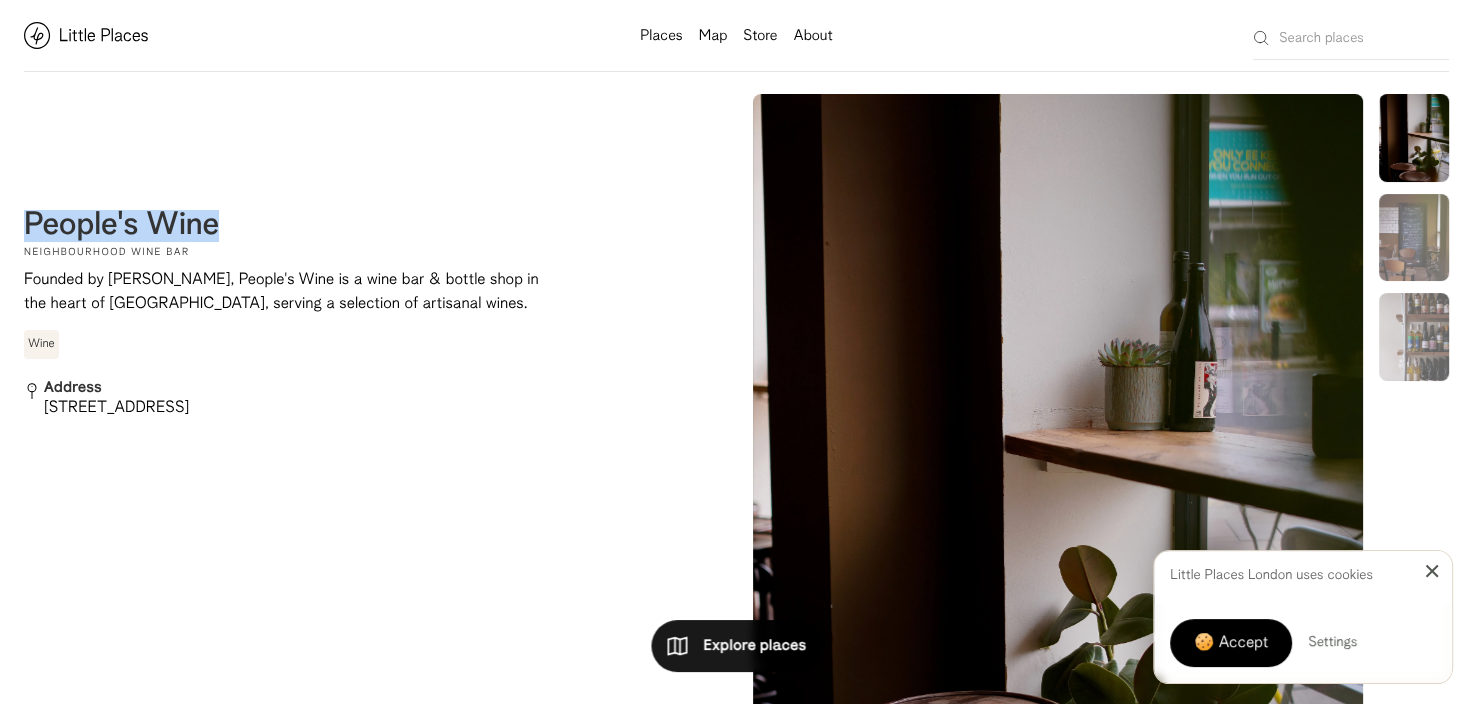 scroll, scrollTop: 0, scrollLeft: 0, axis: both 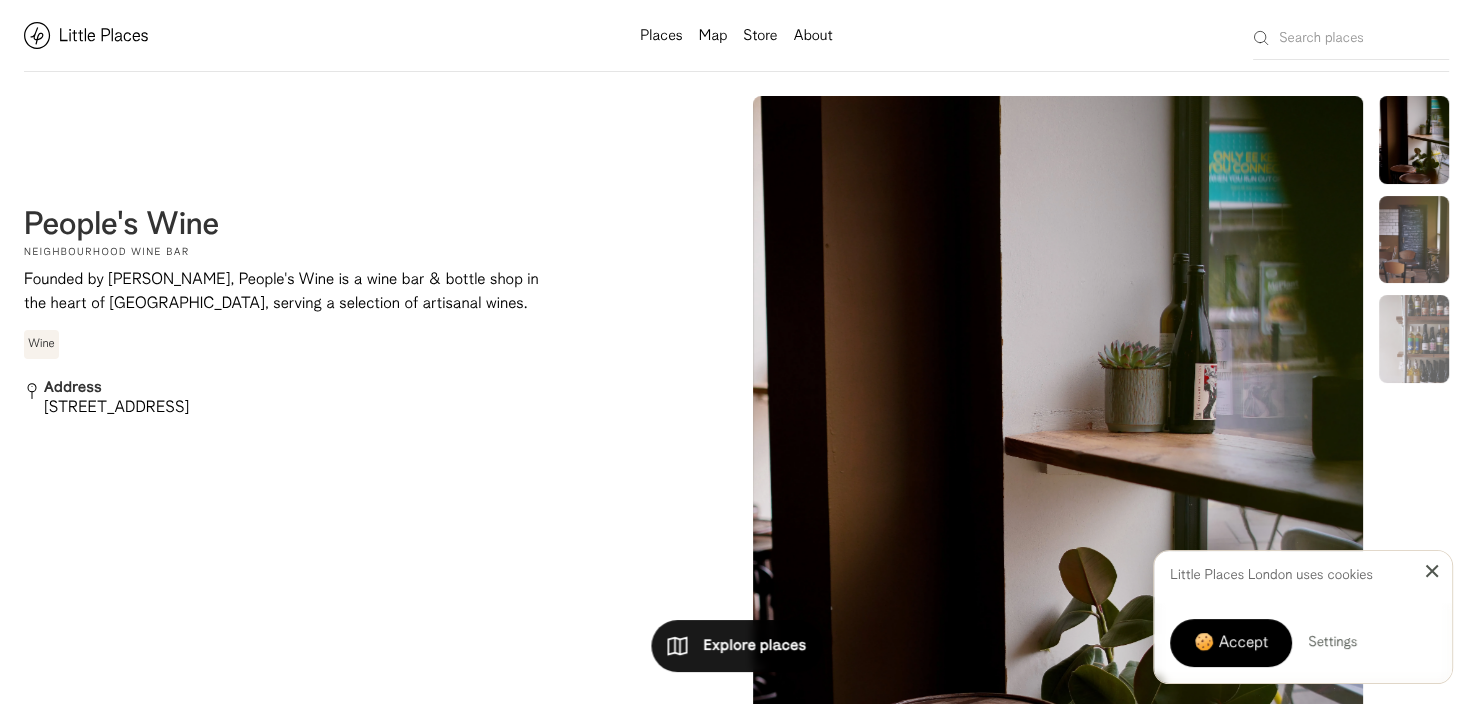 click at bounding box center [1414, 240] 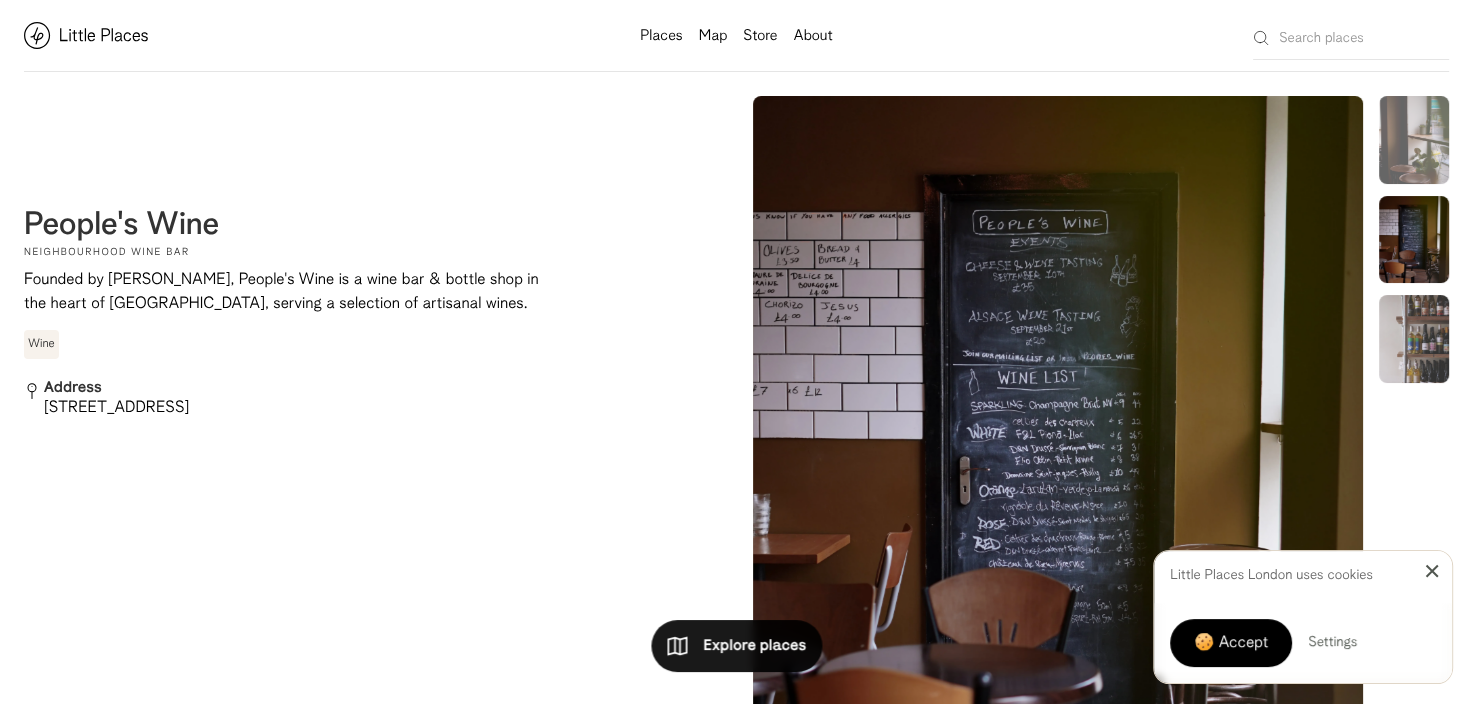 click at bounding box center (1414, 339) 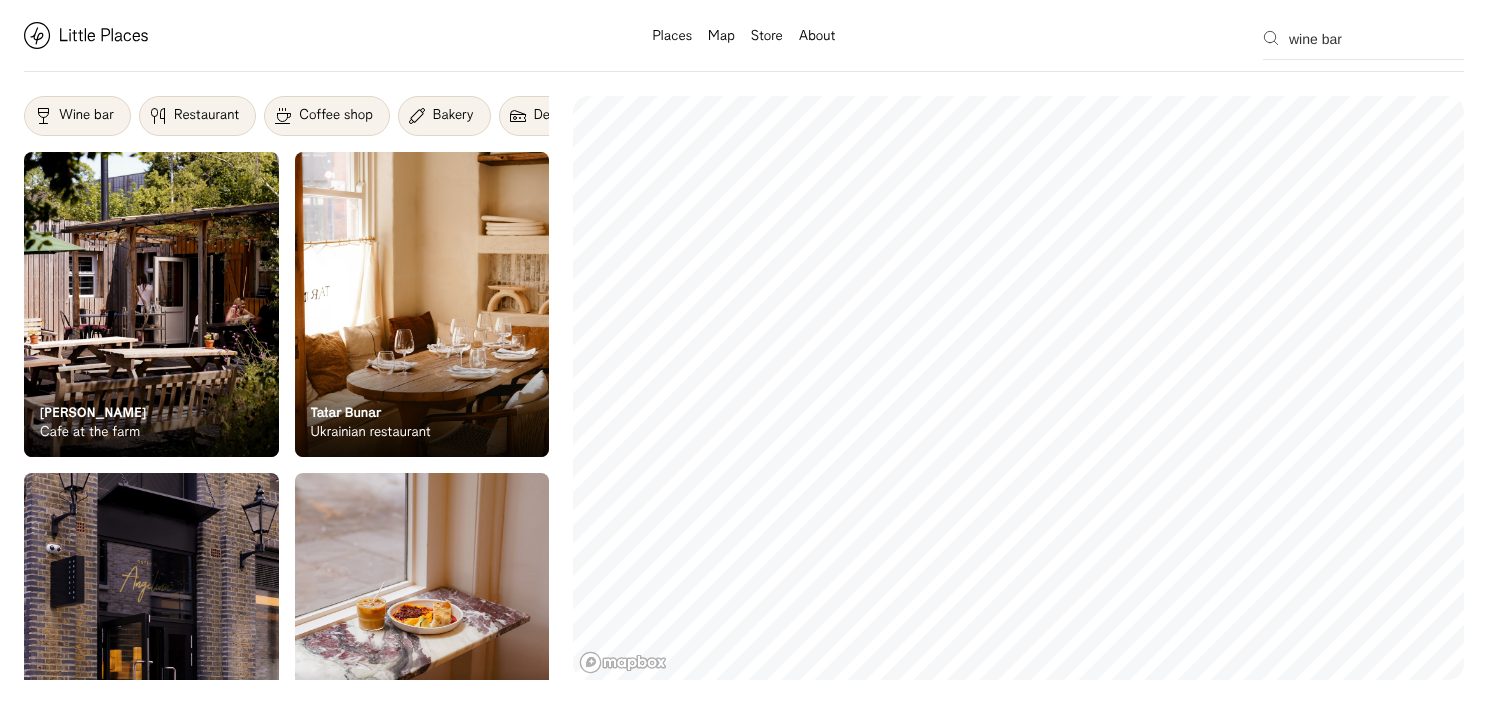 scroll, scrollTop: 0, scrollLeft: 0, axis: both 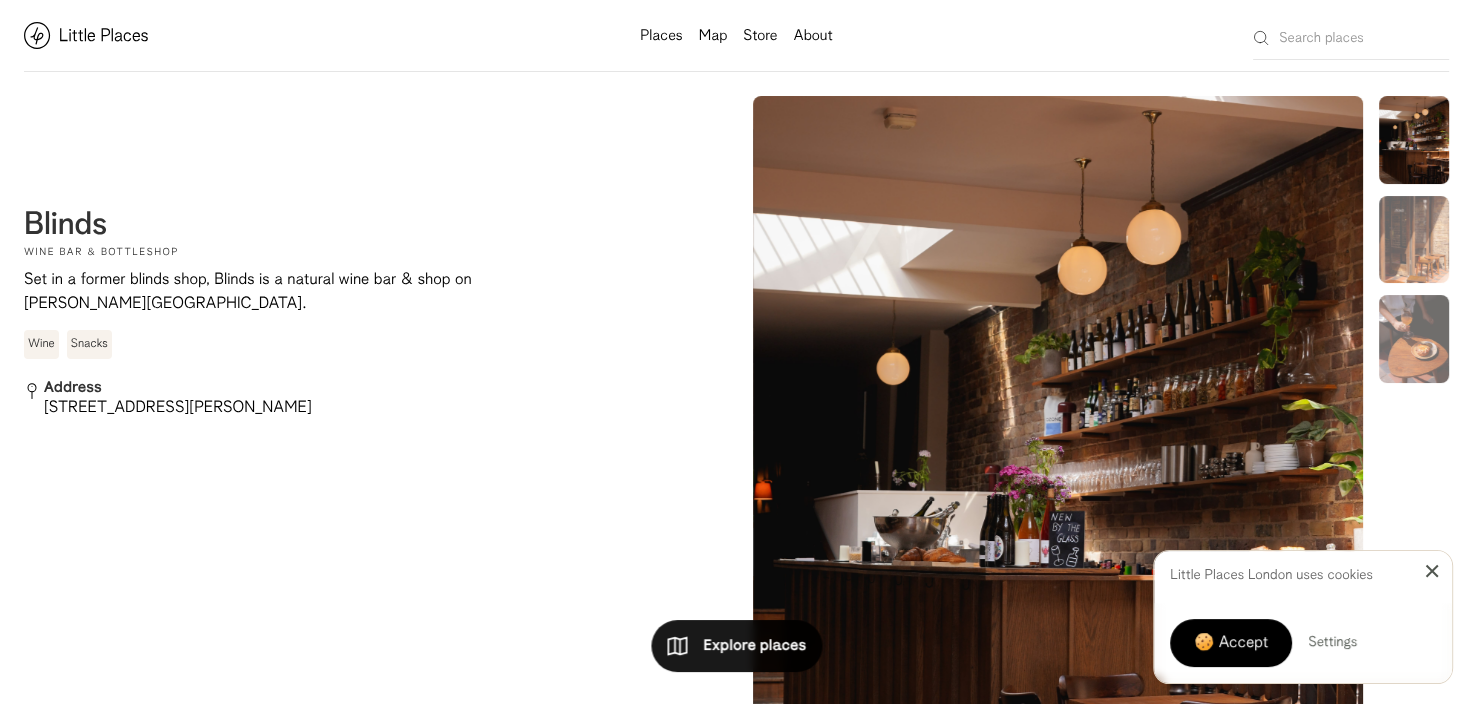 click at bounding box center (1414, 140) 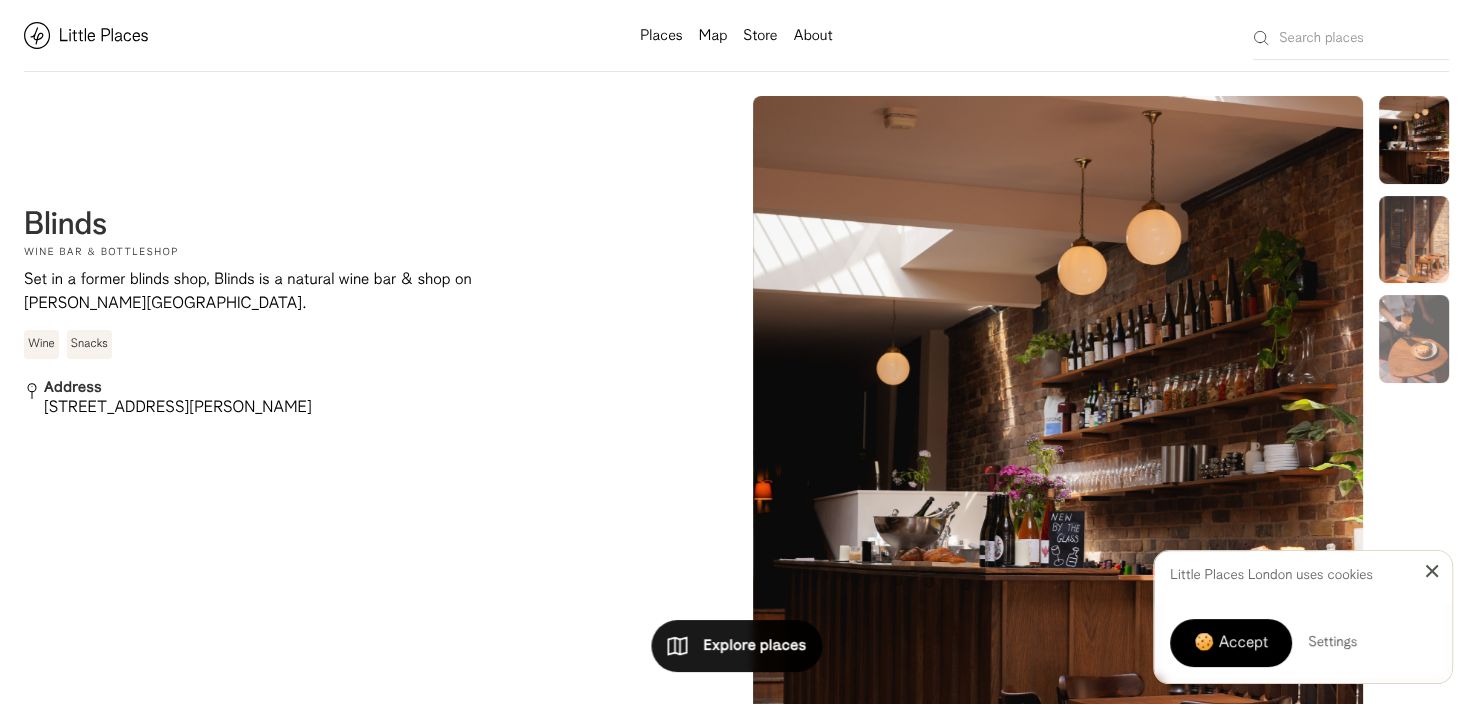 click at bounding box center [1414, 240] 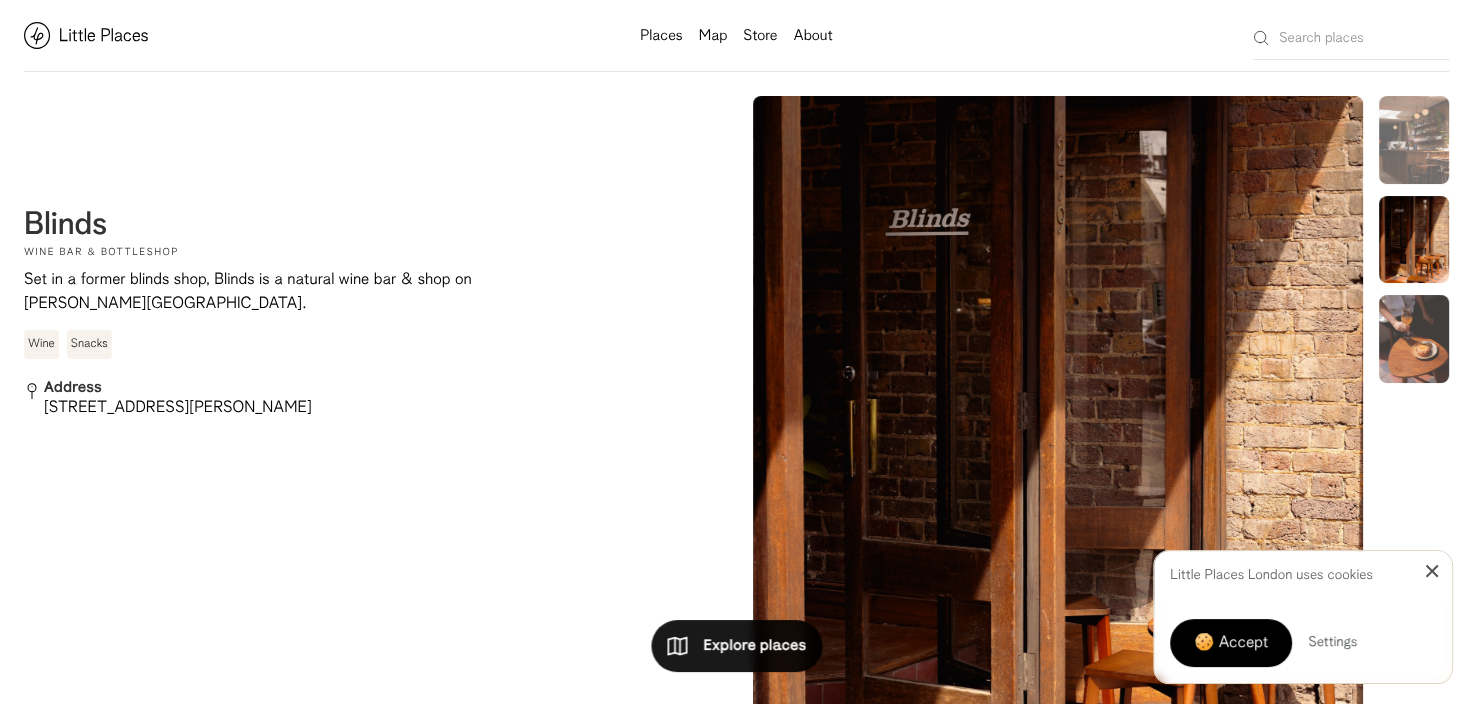 click at bounding box center (1414, 339) 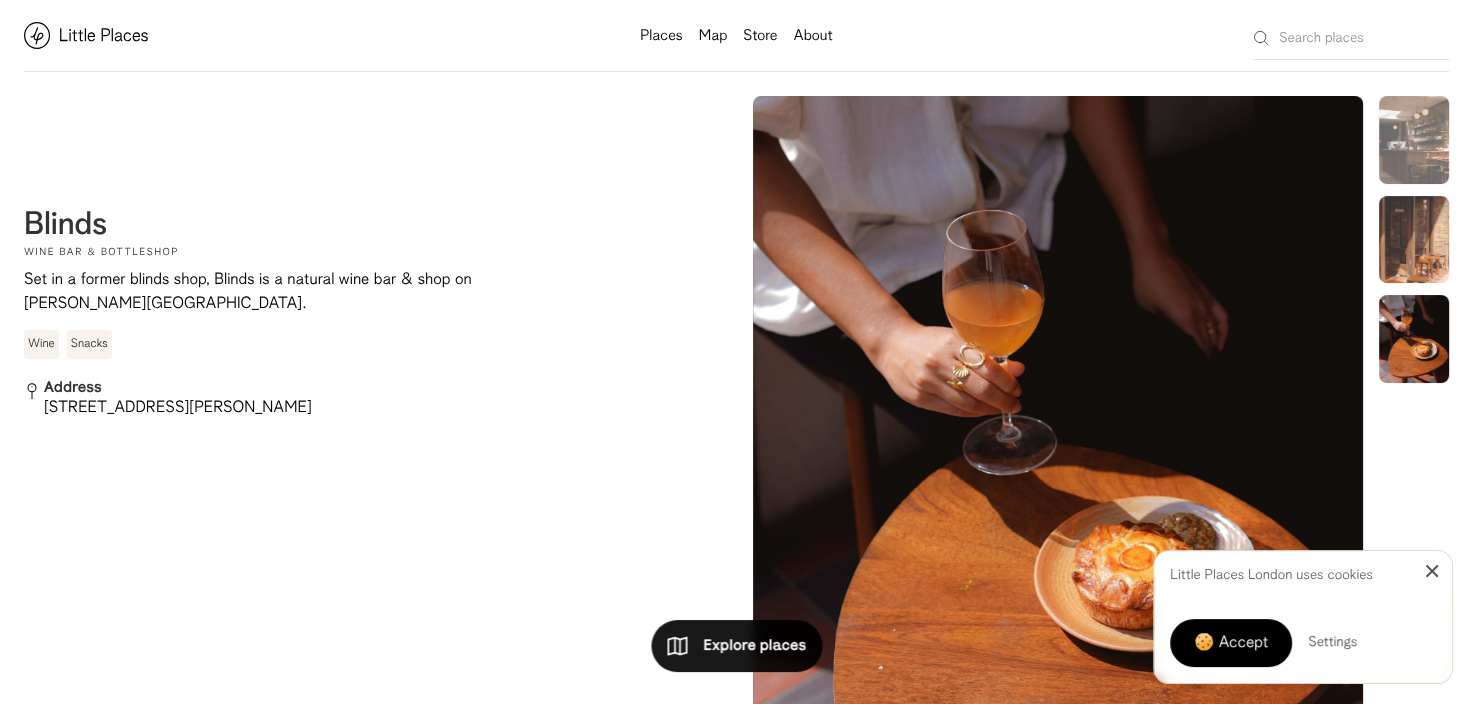 click at bounding box center [1414, 240] 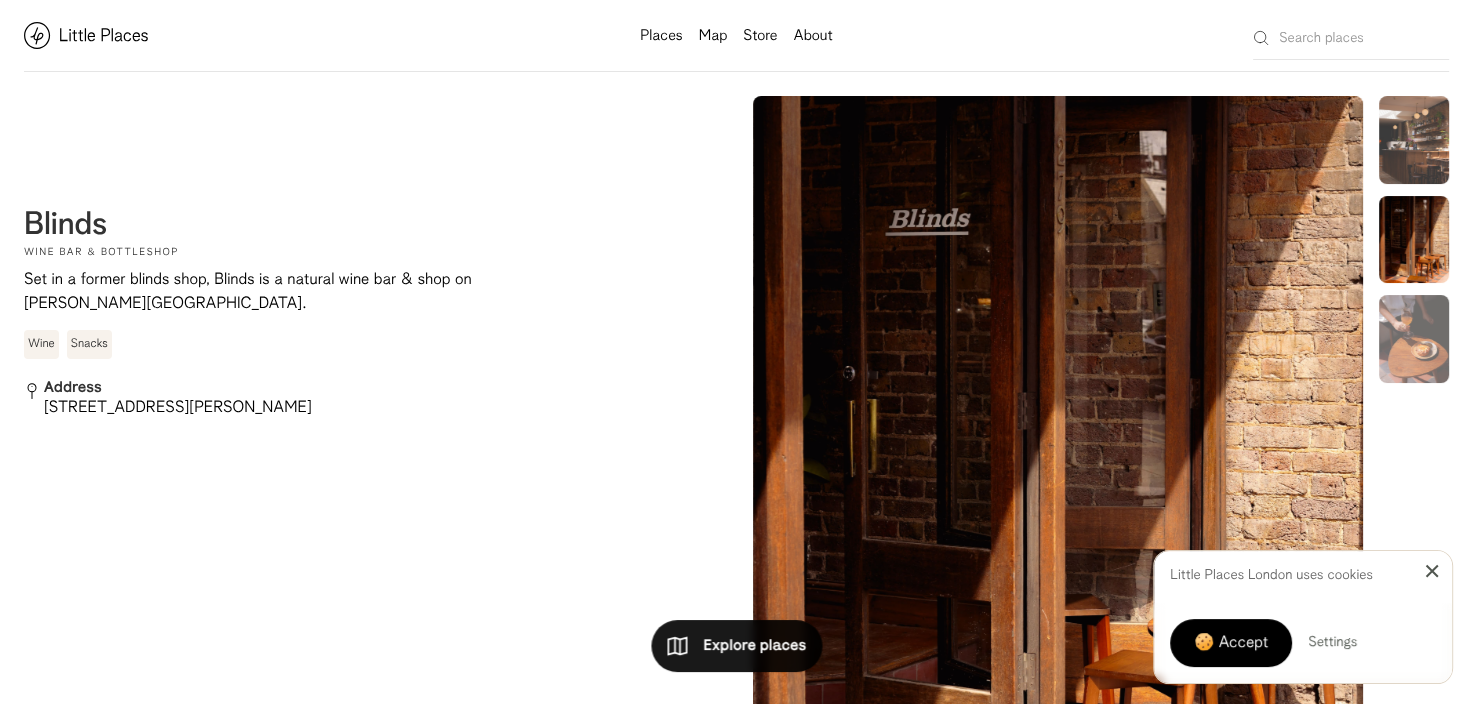 click at bounding box center (1414, 140) 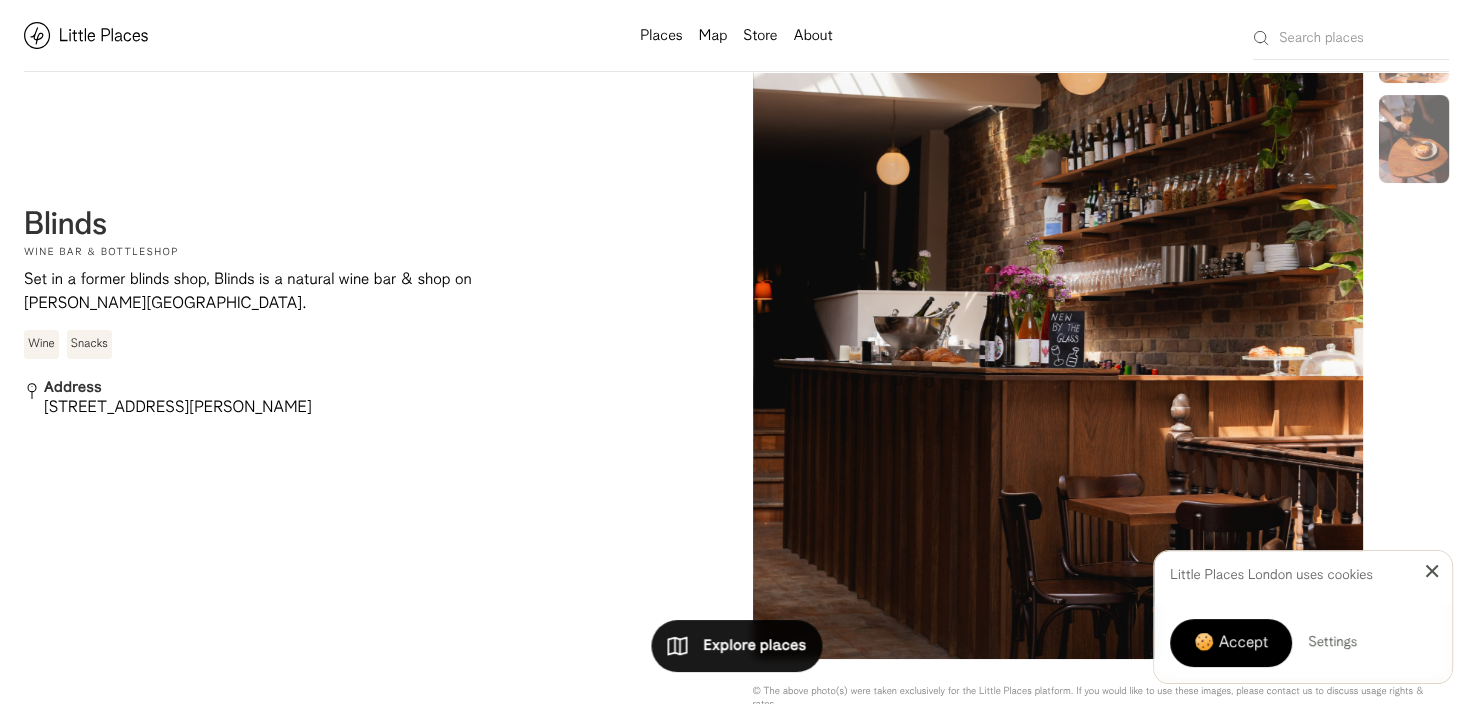 scroll, scrollTop: 300, scrollLeft: 0, axis: vertical 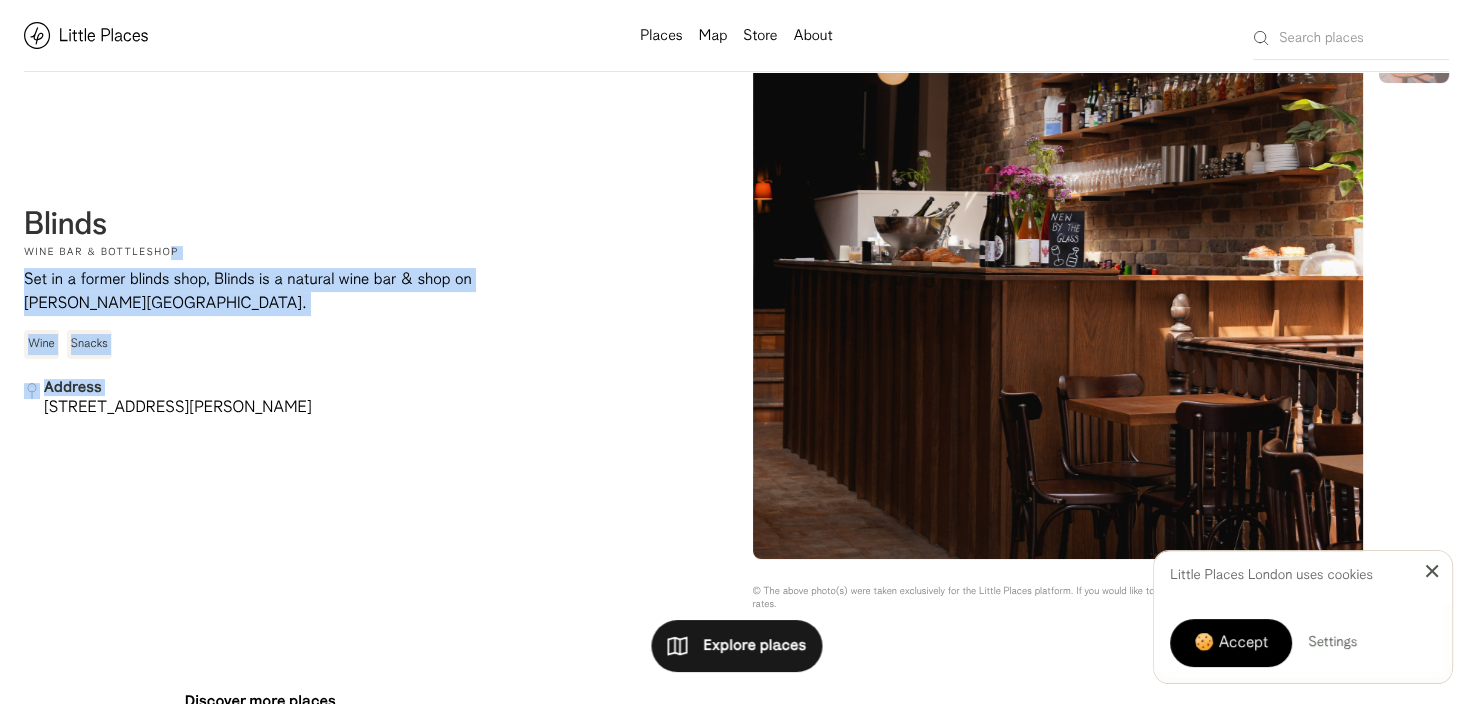drag, startPoint x: 167, startPoint y: 232, endPoint x: -4, endPoint y: 217, distance: 171.65663 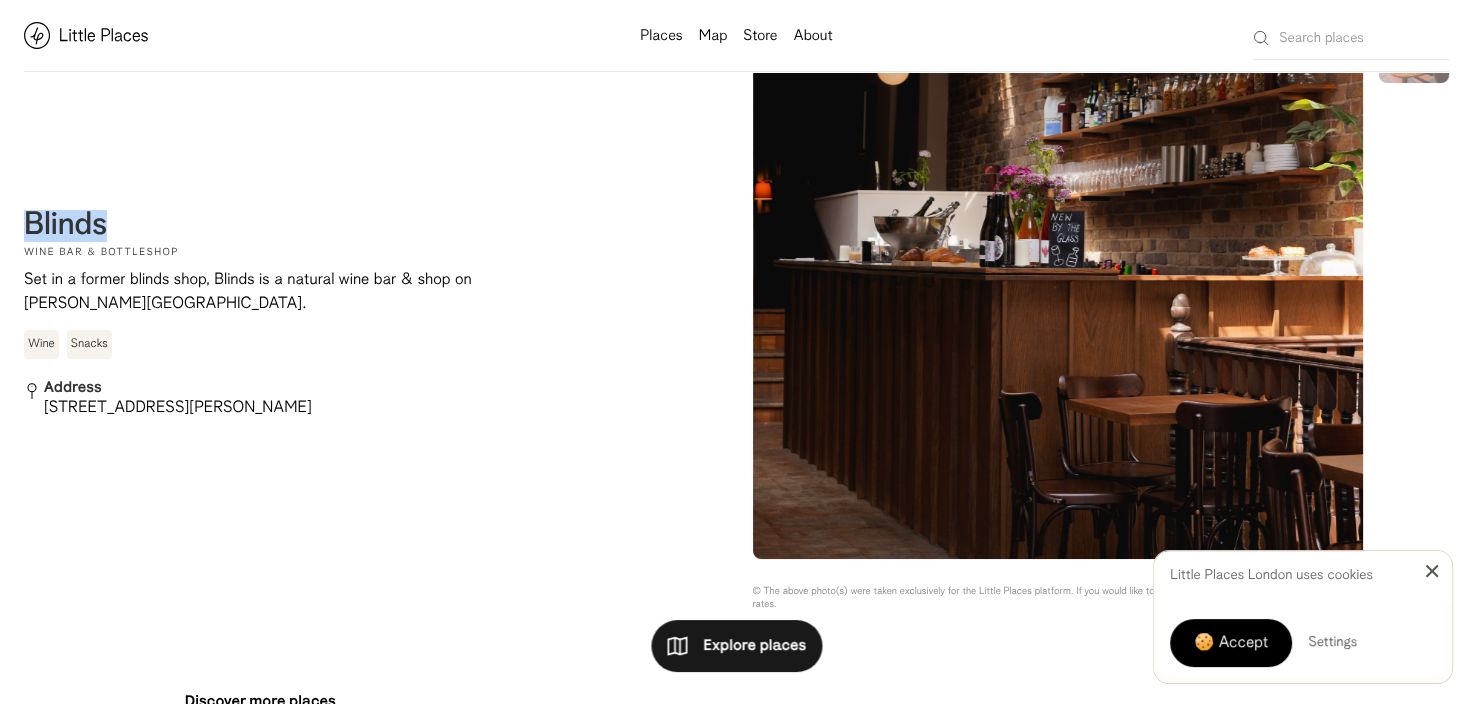 drag, startPoint x: 28, startPoint y: 228, endPoint x: 115, endPoint y: 235, distance: 87.28116 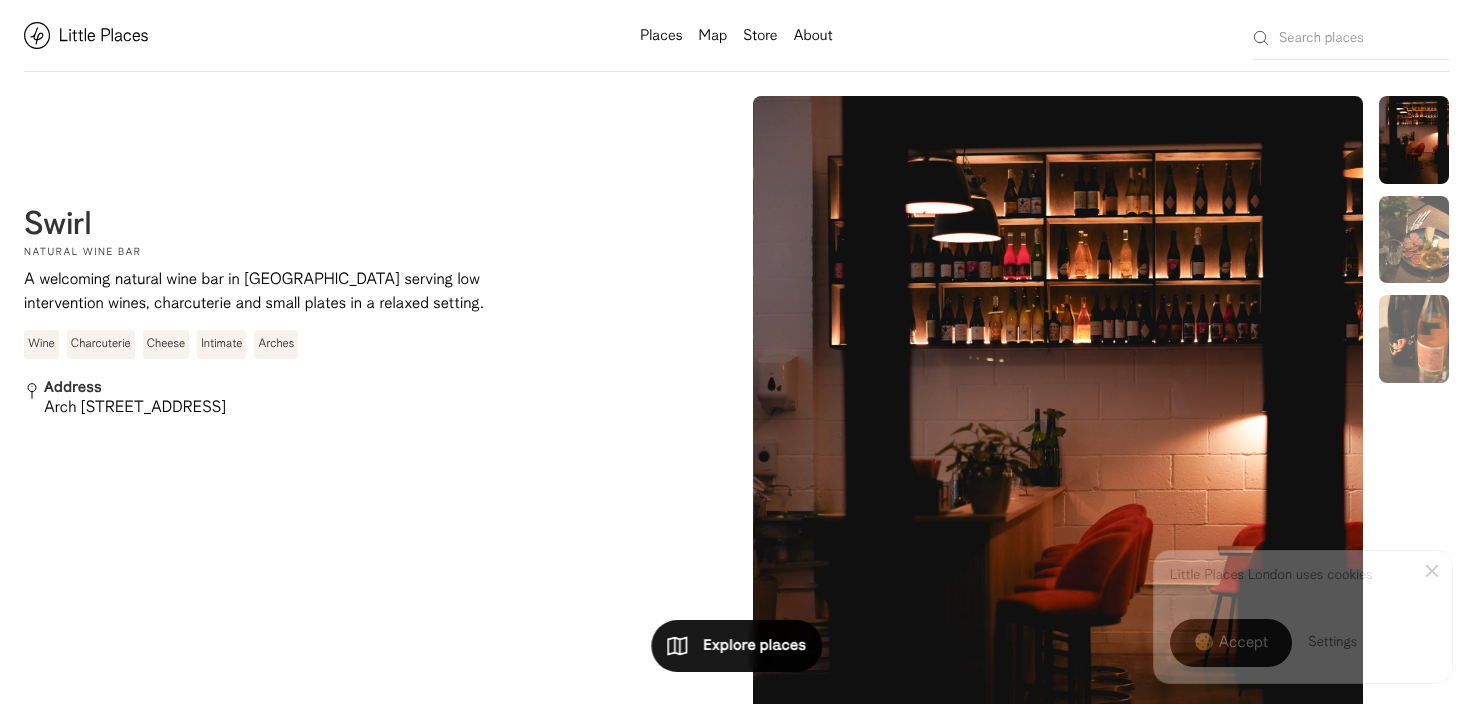 scroll, scrollTop: 0, scrollLeft: 0, axis: both 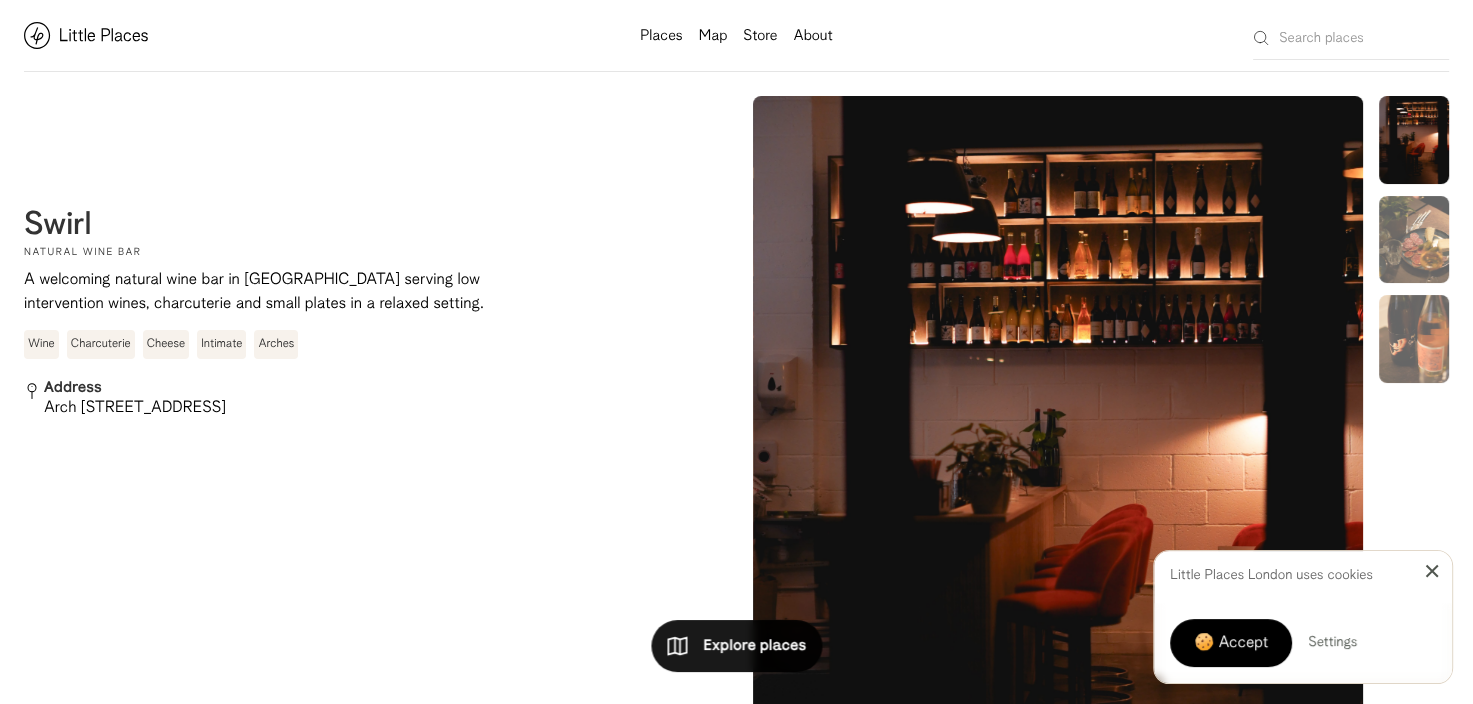 drag, startPoint x: 1426, startPoint y: 220, endPoint x: 1411, endPoint y: 384, distance: 164.68454 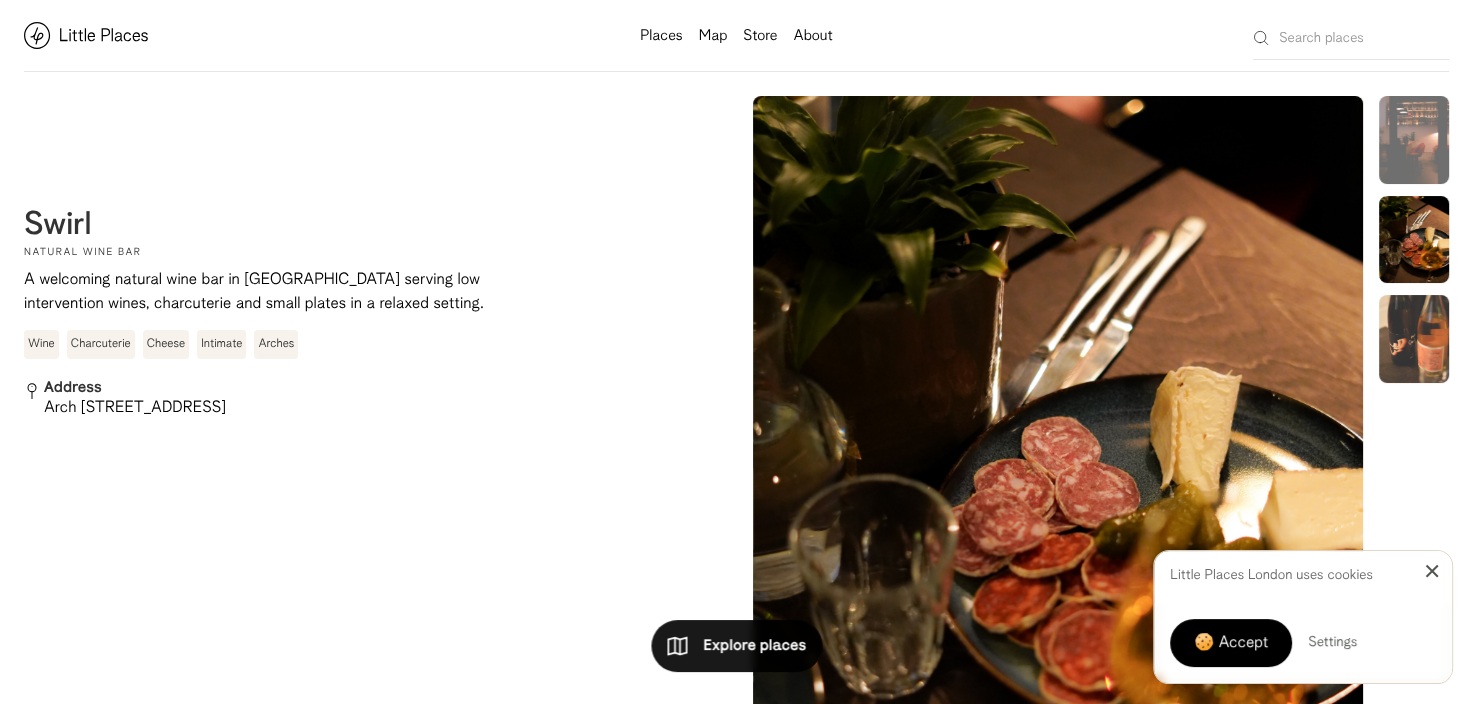 click at bounding box center [1414, 339] 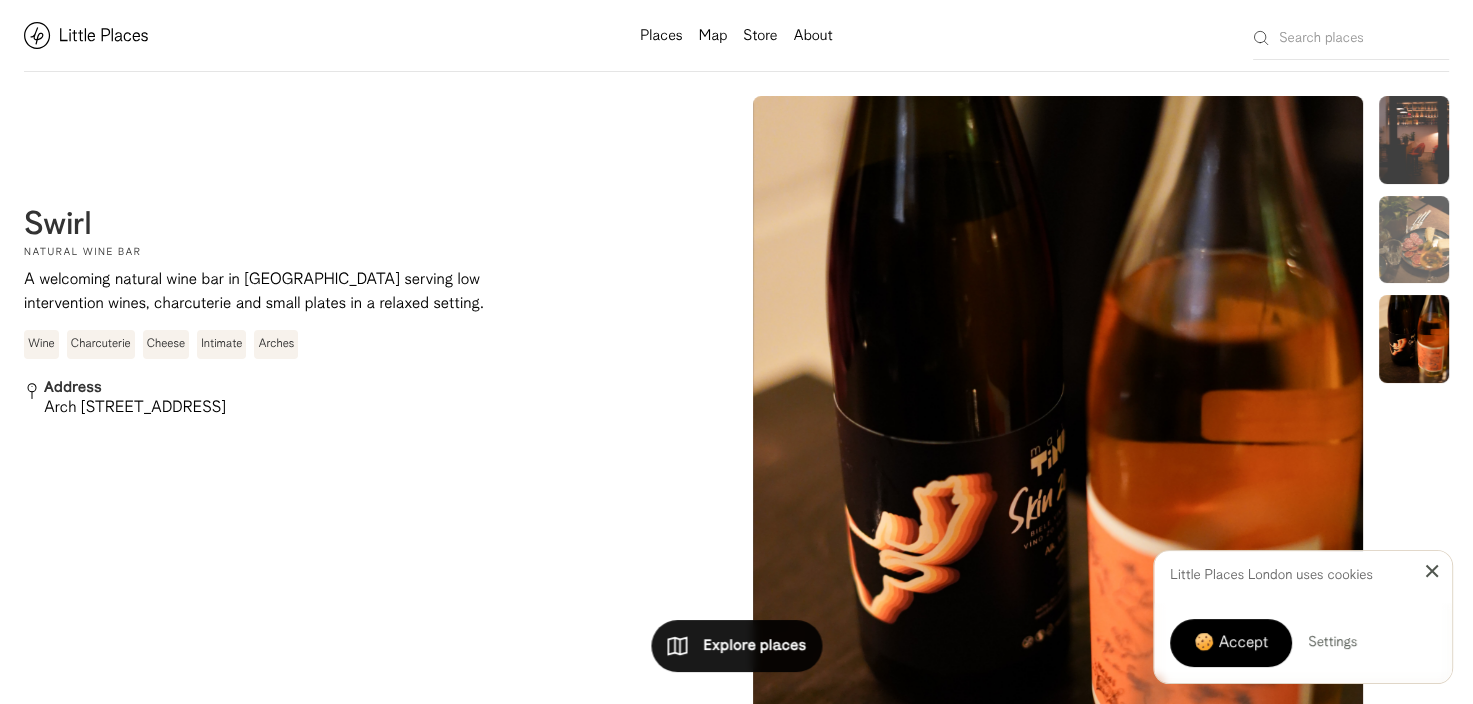 click at bounding box center [1414, 140] 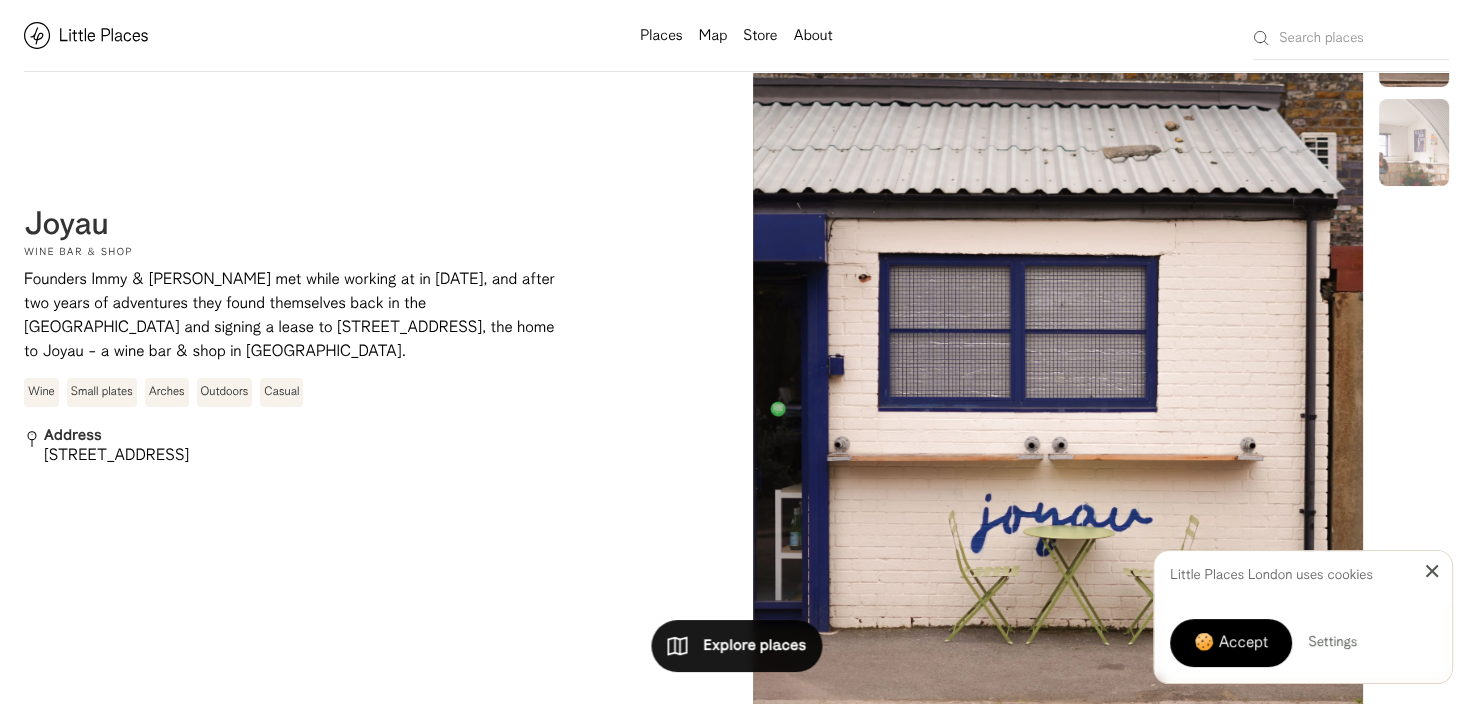 scroll, scrollTop: 0, scrollLeft: 0, axis: both 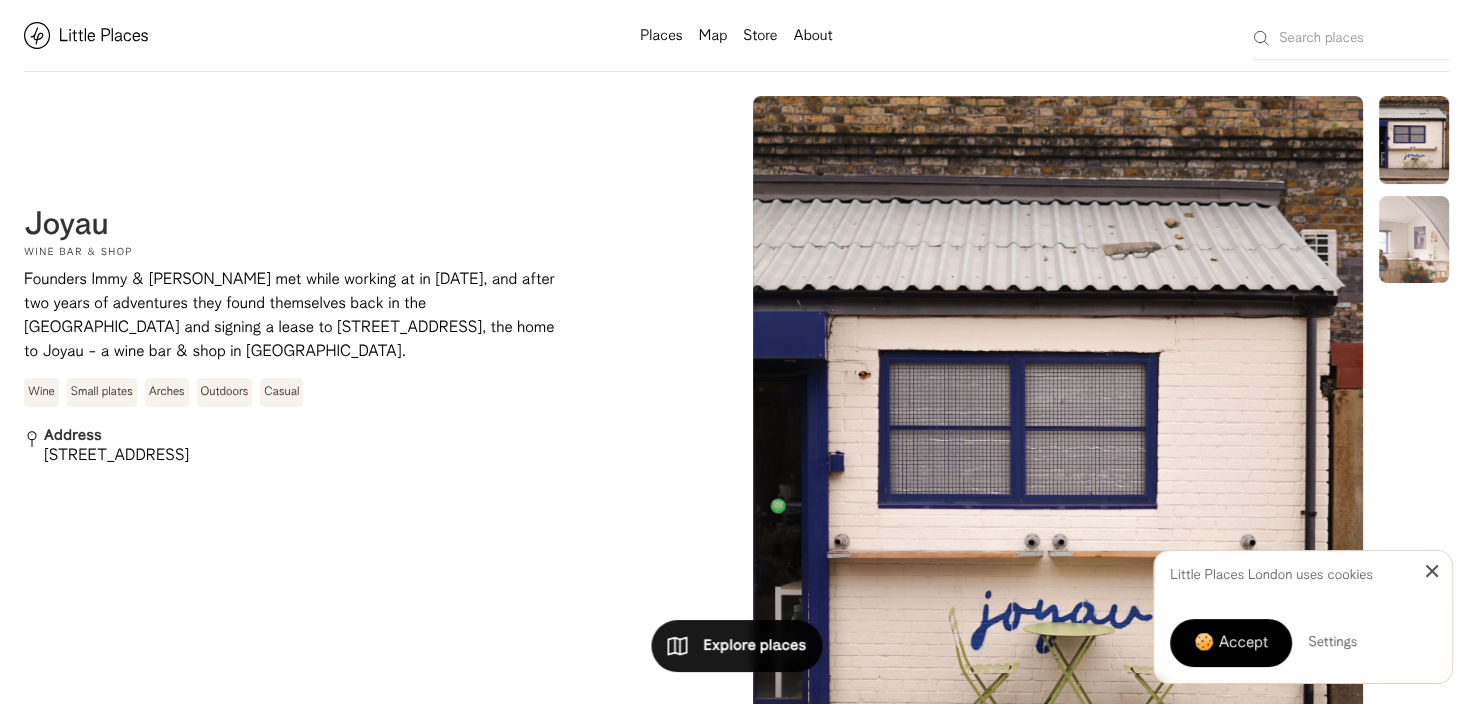 click at bounding box center [1414, 240] 